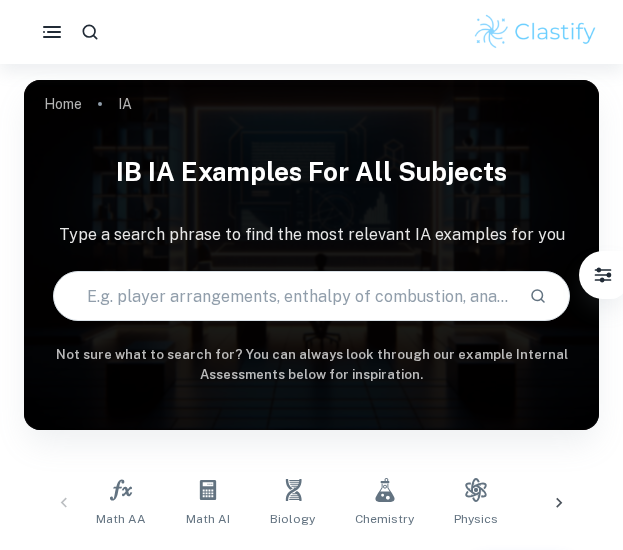 scroll, scrollTop: 128, scrollLeft: 0, axis: vertical 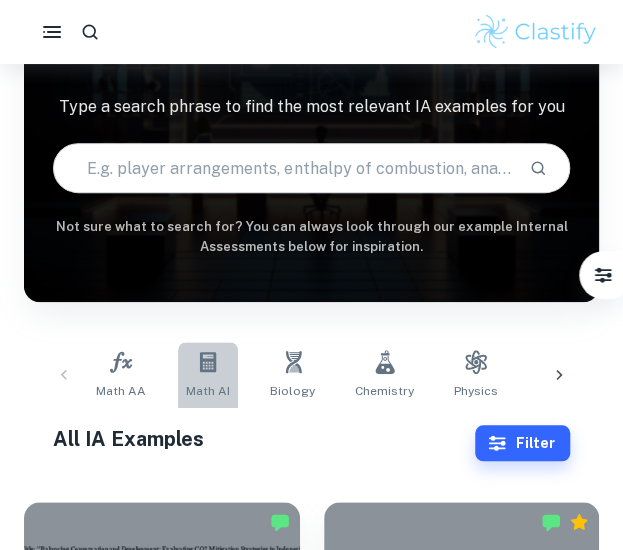 click on "Math AI" at bounding box center [208, 375] 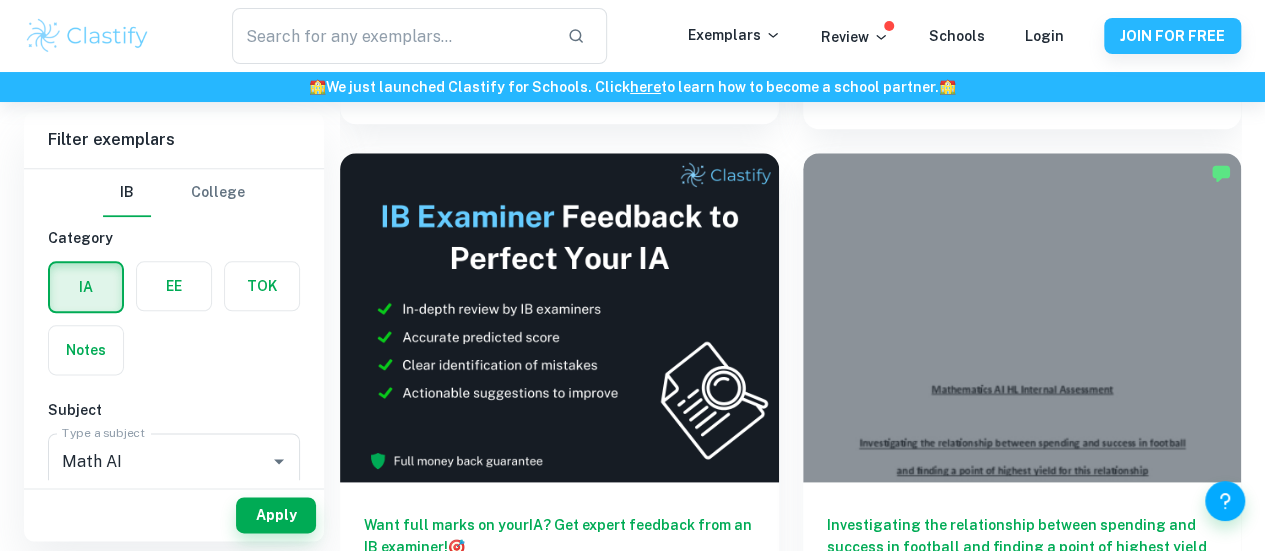 scroll, scrollTop: 1055, scrollLeft: 0, axis: vertical 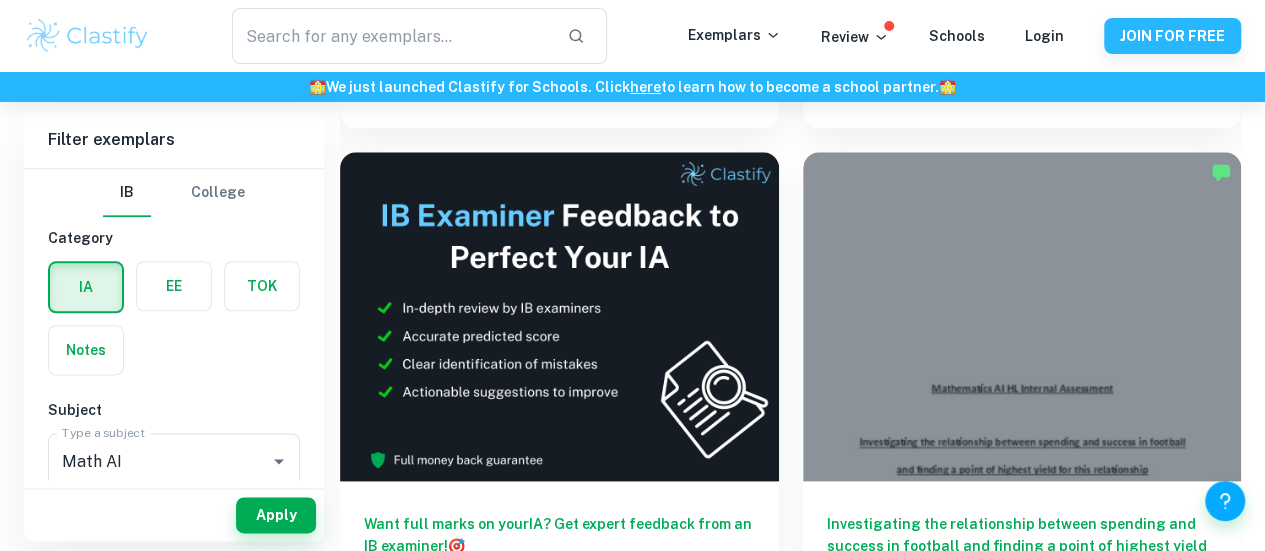 click on "The Mathematics in City Planning: Mathematically Determining the Best Location for a High School" at bounding box center [1022, 1074] 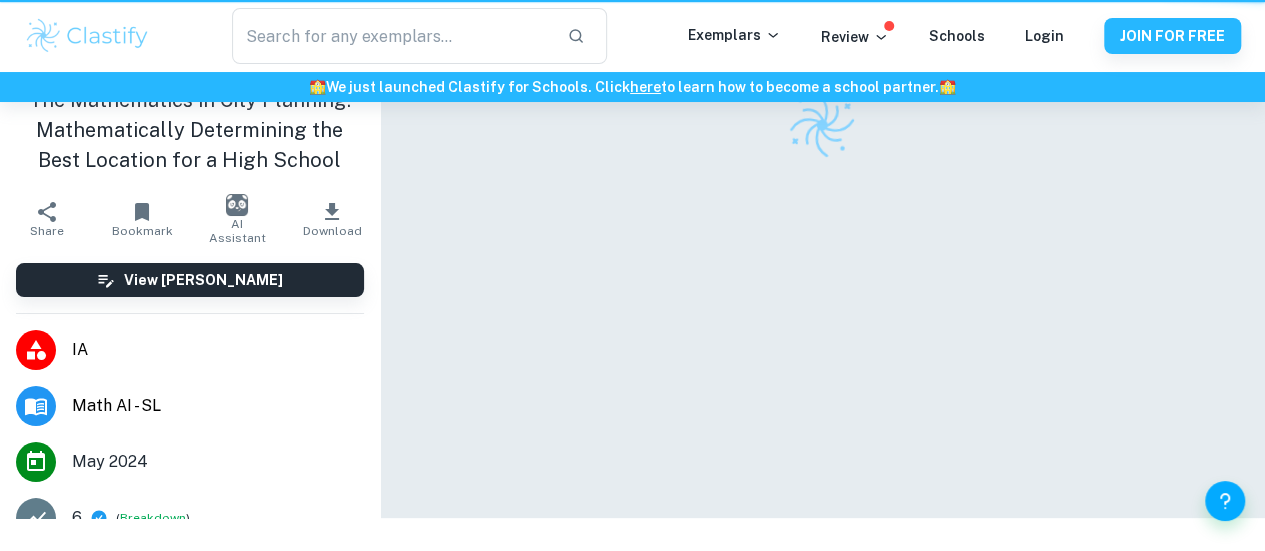 scroll, scrollTop: 0, scrollLeft: 0, axis: both 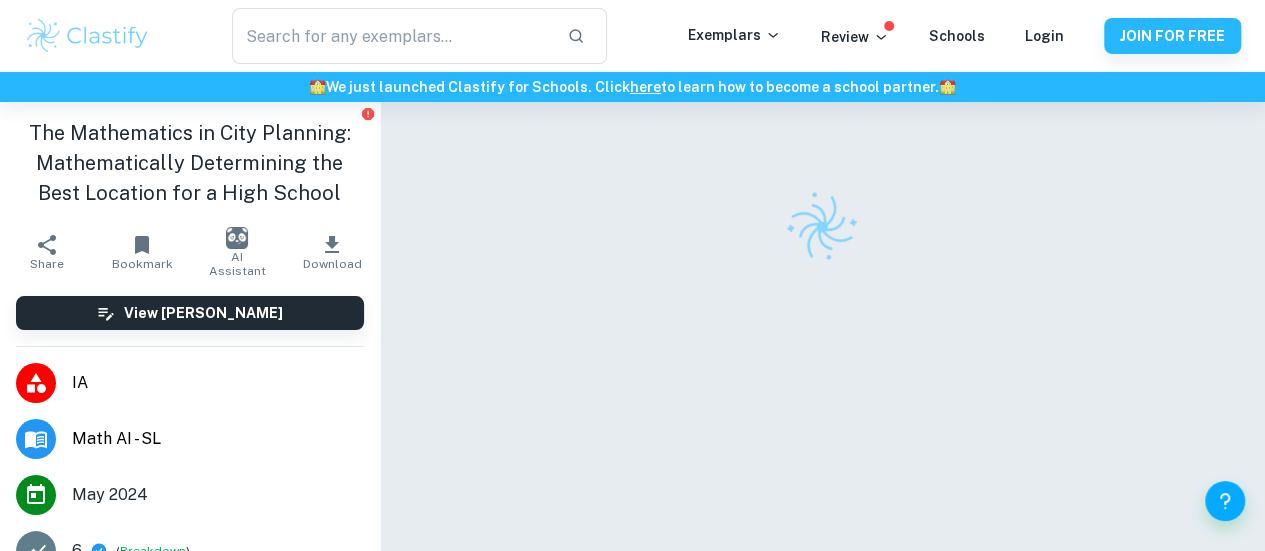 click at bounding box center (822, 361) 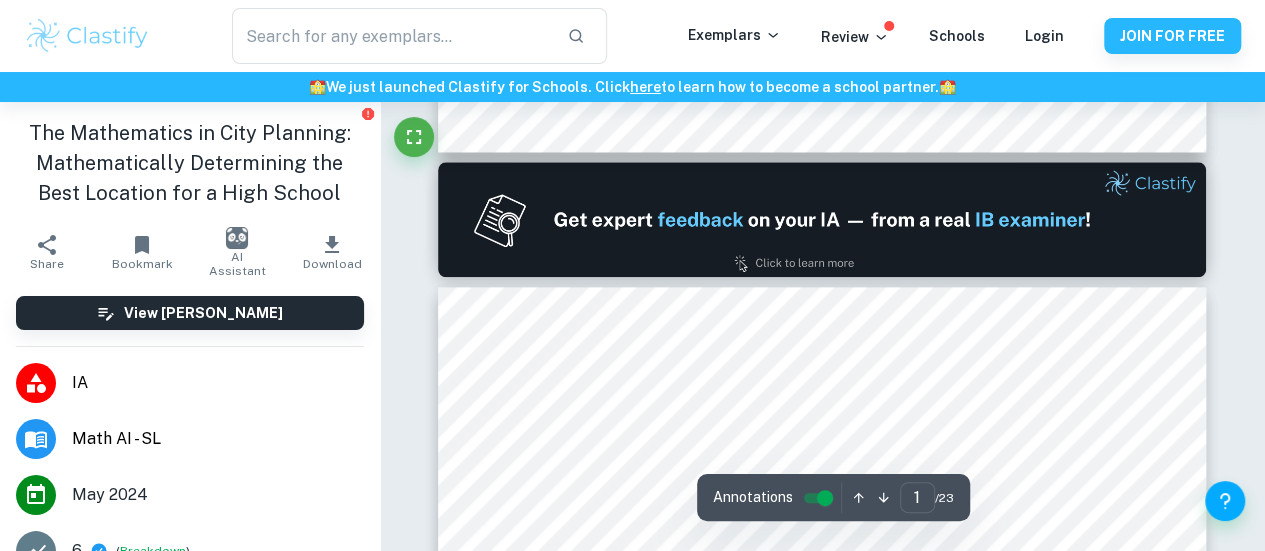 type on "2" 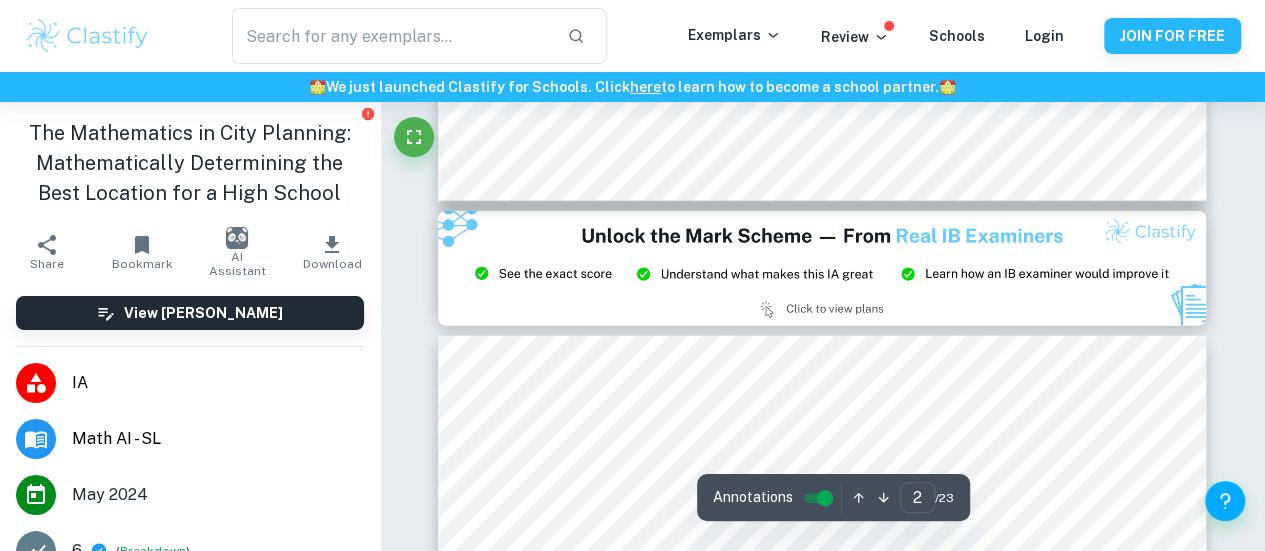 scroll, scrollTop: 2233, scrollLeft: 0, axis: vertical 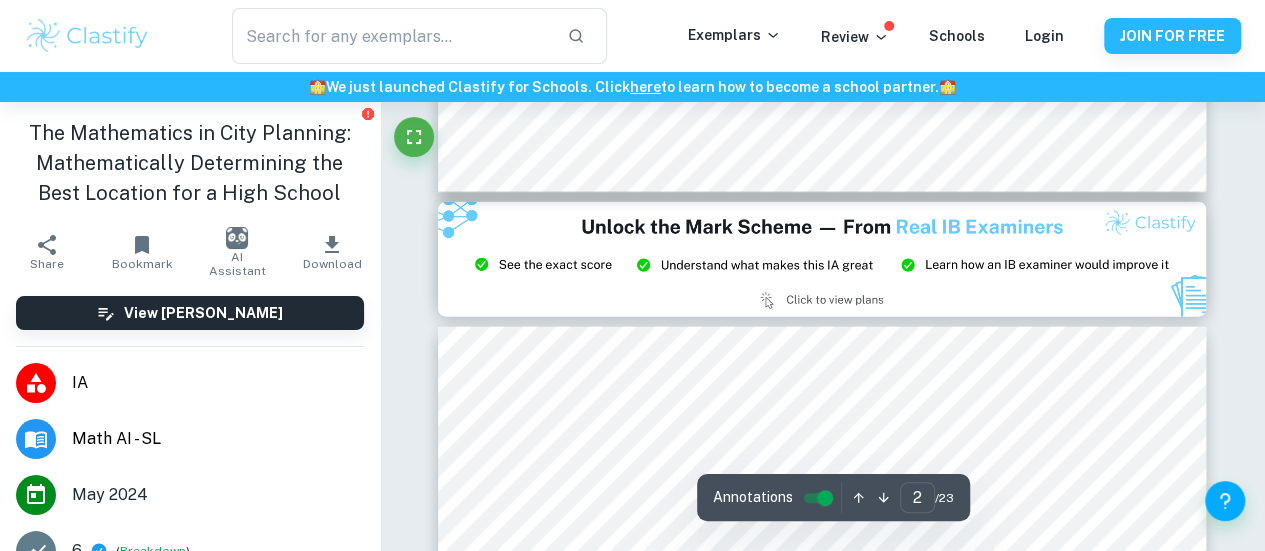 click at bounding box center [822, 259] 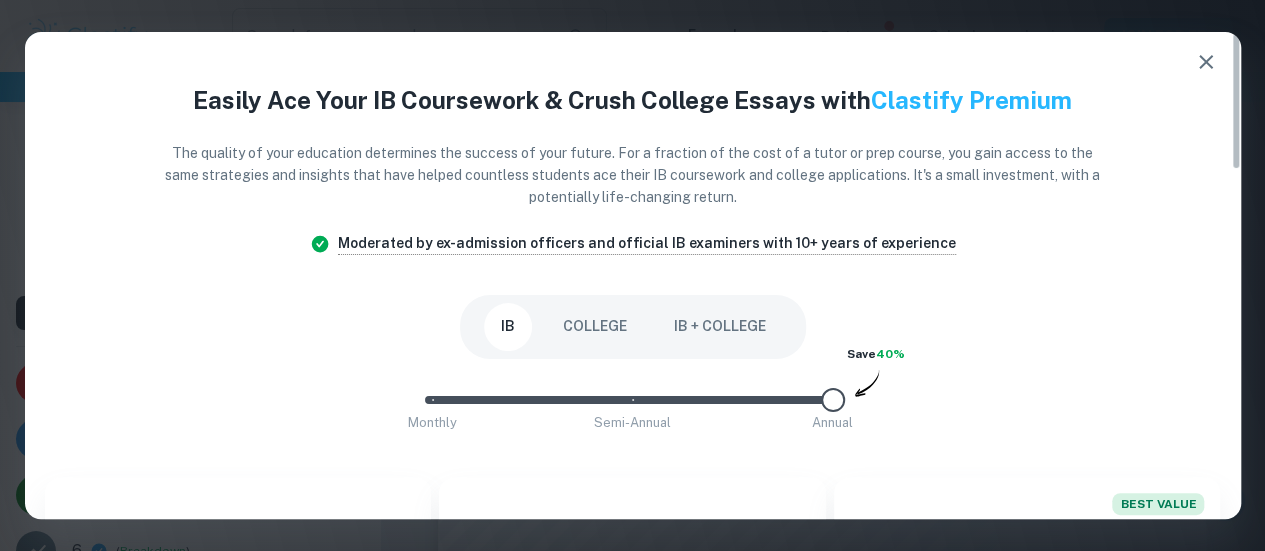 click on "IB" at bounding box center (508, 327) 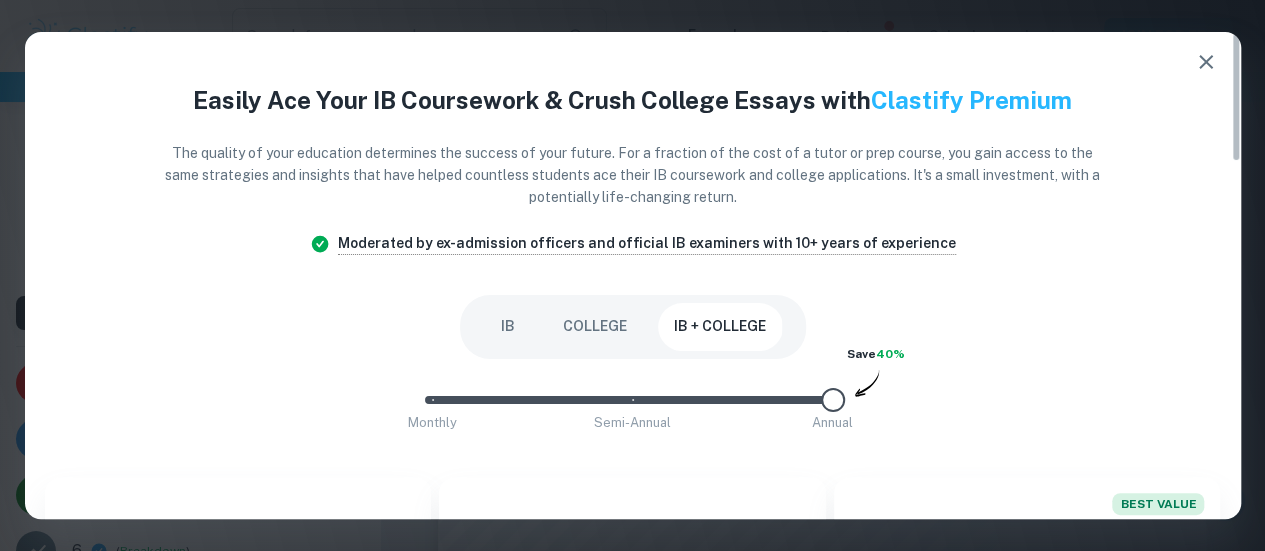 drag, startPoint x: 828, startPoint y: 403, endPoint x: 872, endPoint y: 393, distance: 45.122055 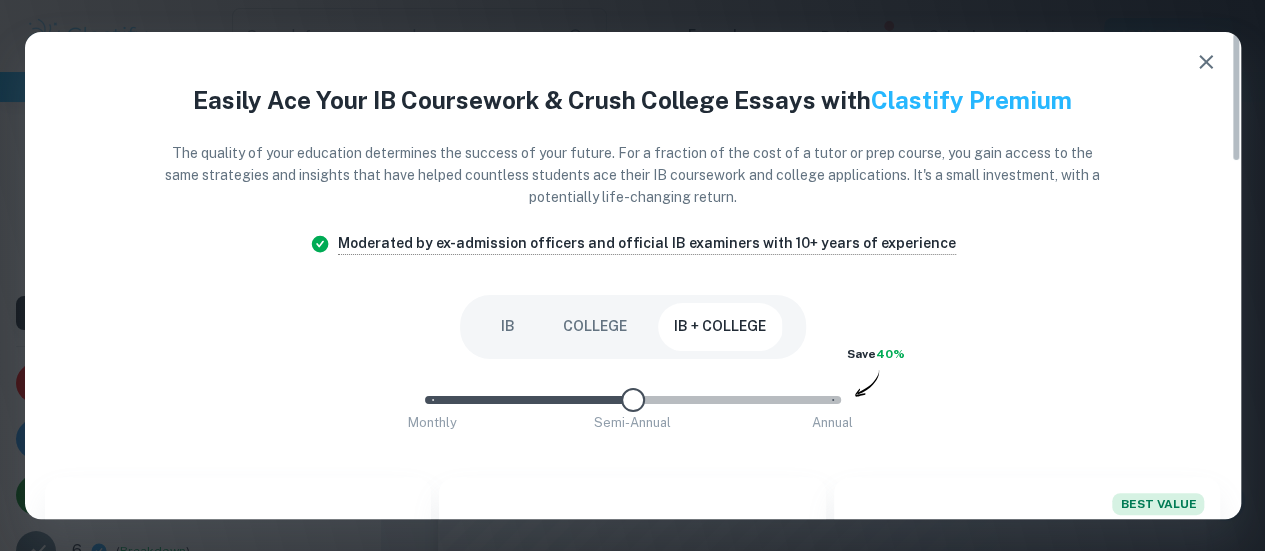 type on "2" 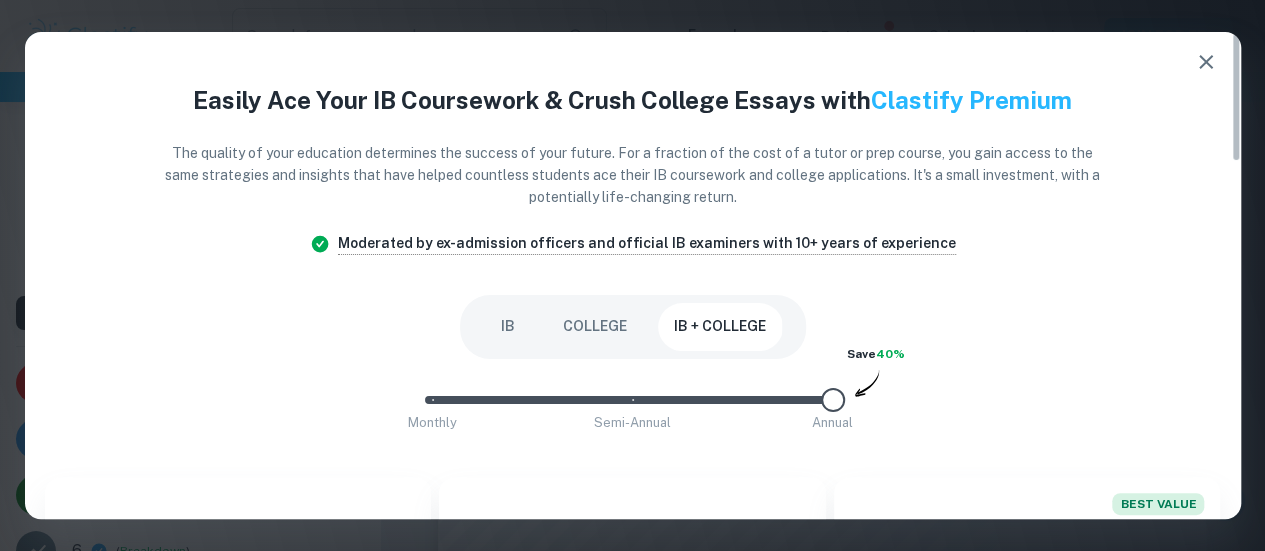 drag, startPoint x: 830, startPoint y: 401, endPoint x: 1019, endPoint y: 425, distance: 190.51772 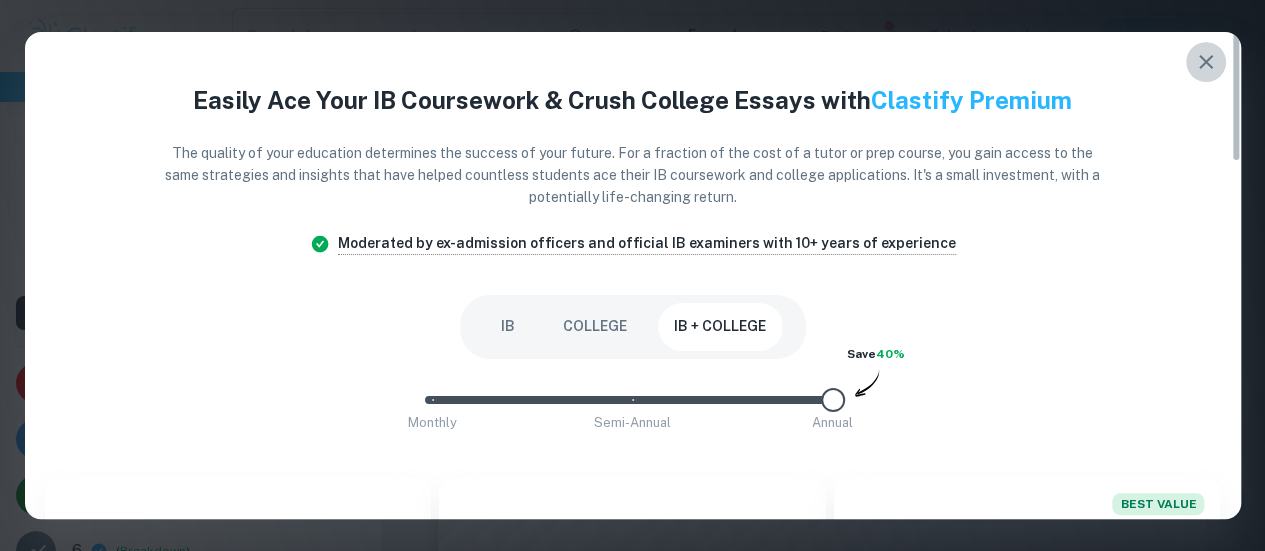 click 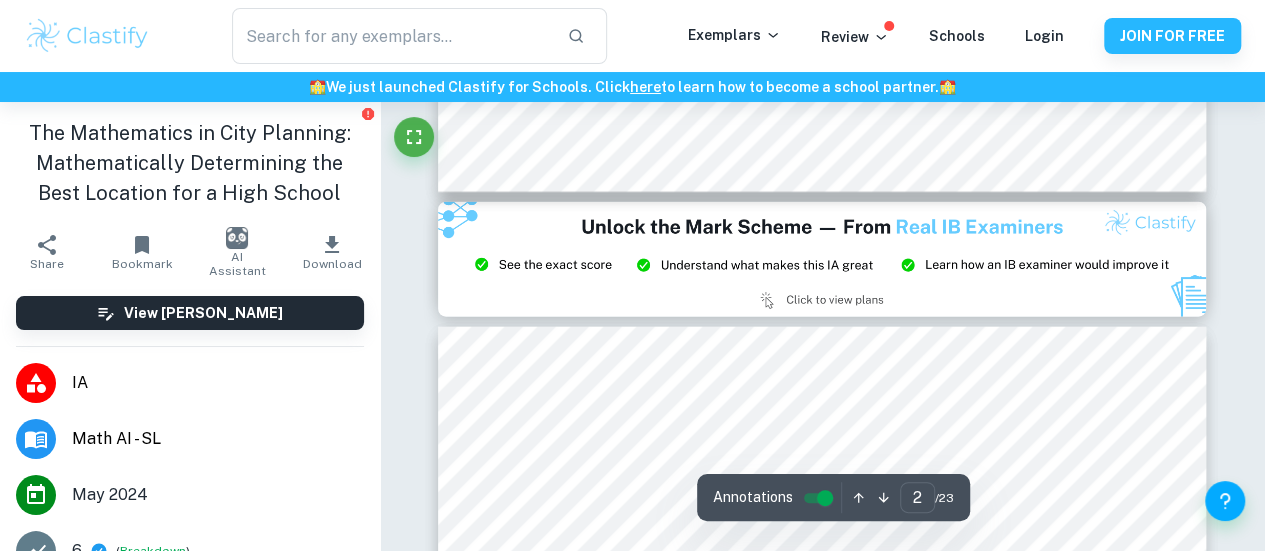 click at bounding box center [822, 259] 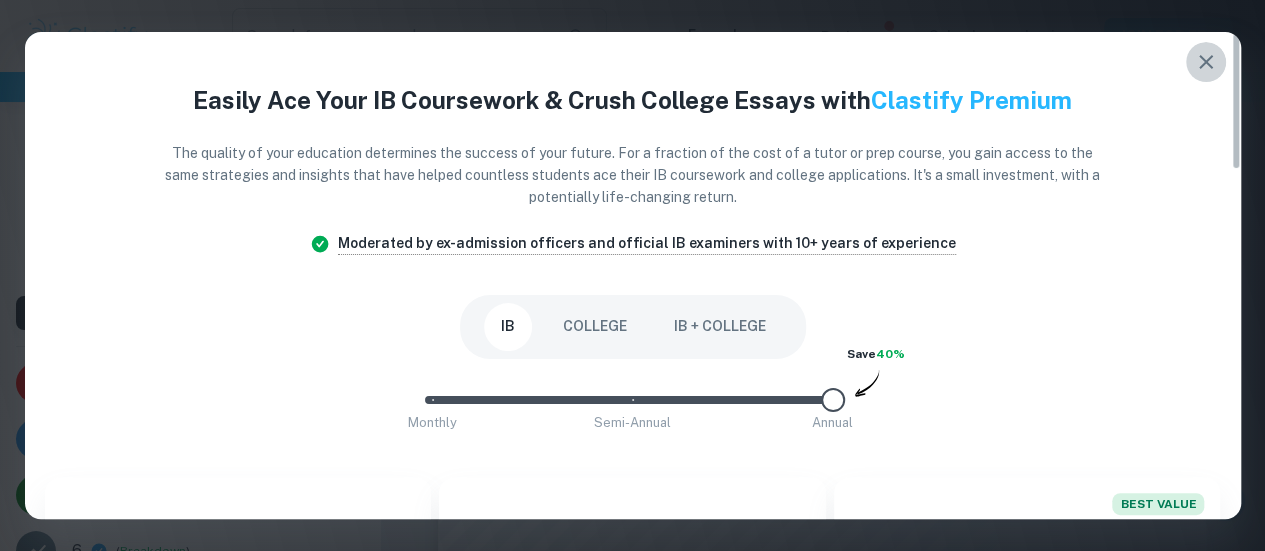 click 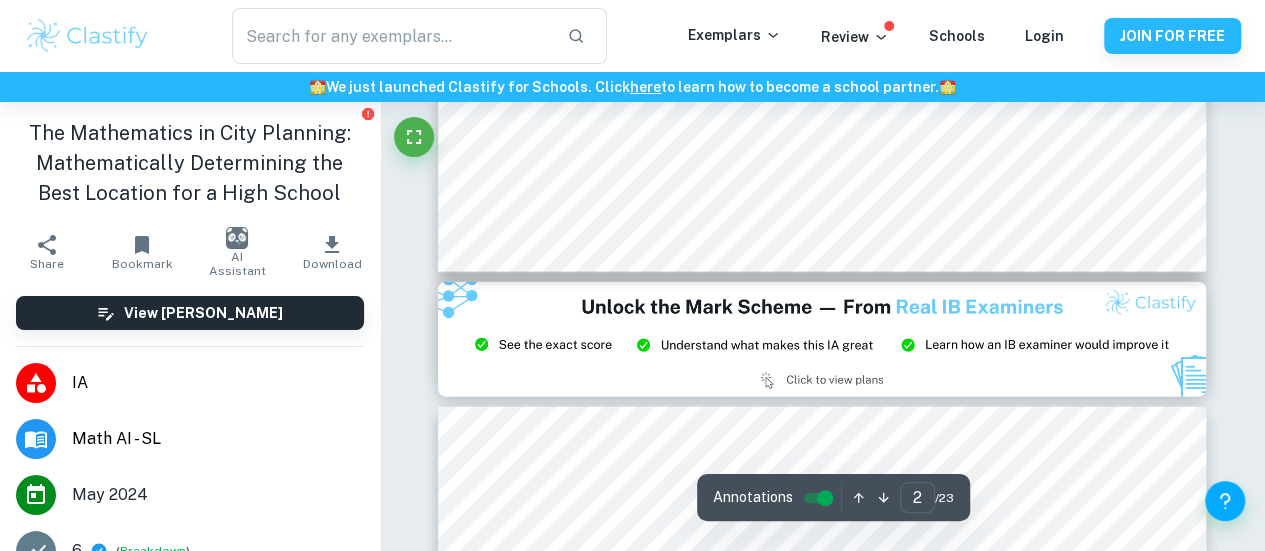 scroll, scrollTop: 2144, scrollLeft: 0, axis: vertical 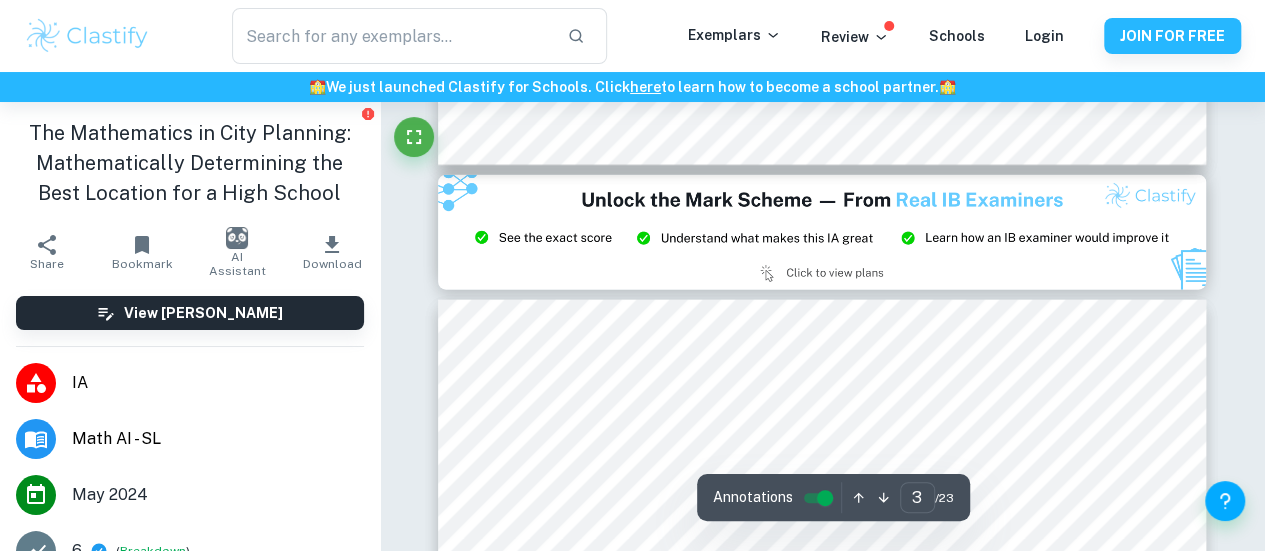 type on "2" 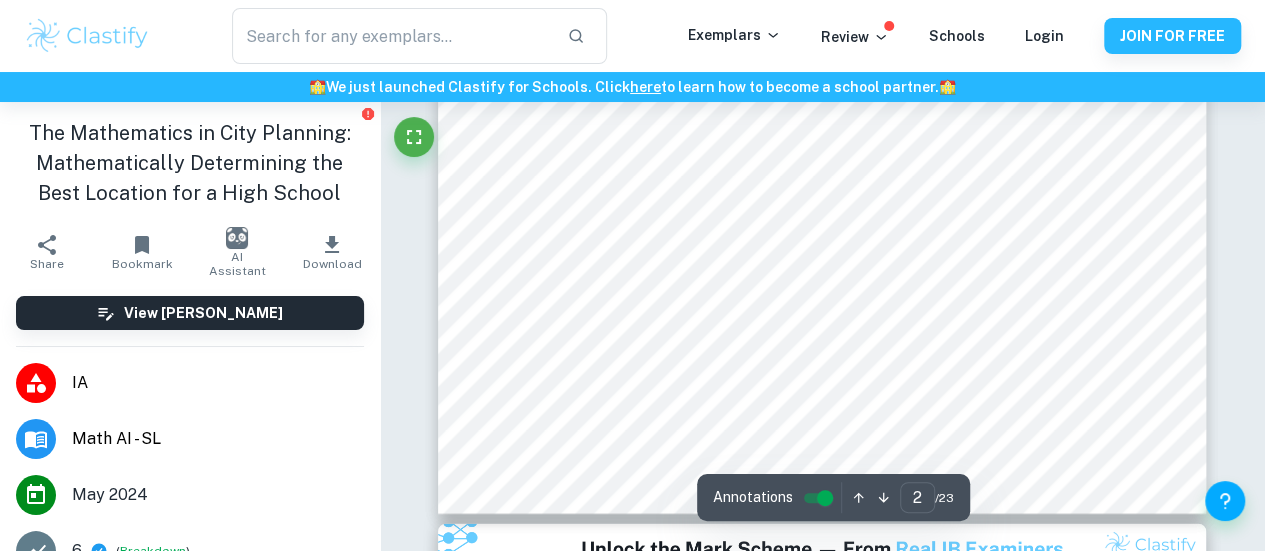 scroll, scrollTop: 1908, scrollLeft: 0, axis: vertical 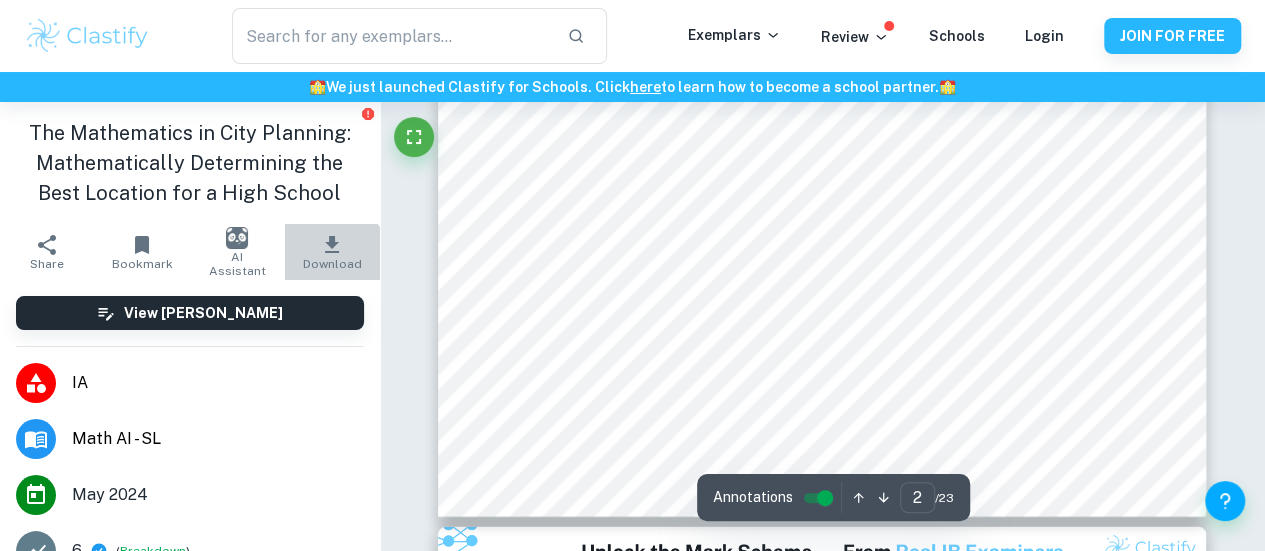 click on "Download" at bounding box center (332, 264) 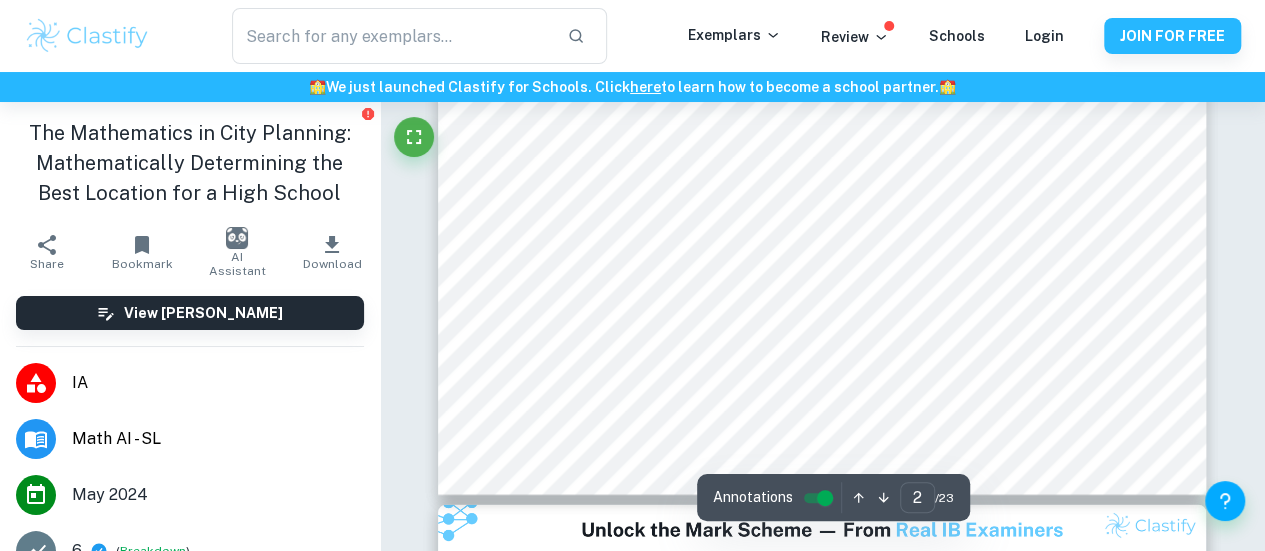 scroll, scrollTop: 1938, scrollLeft: 0, axis: vertical 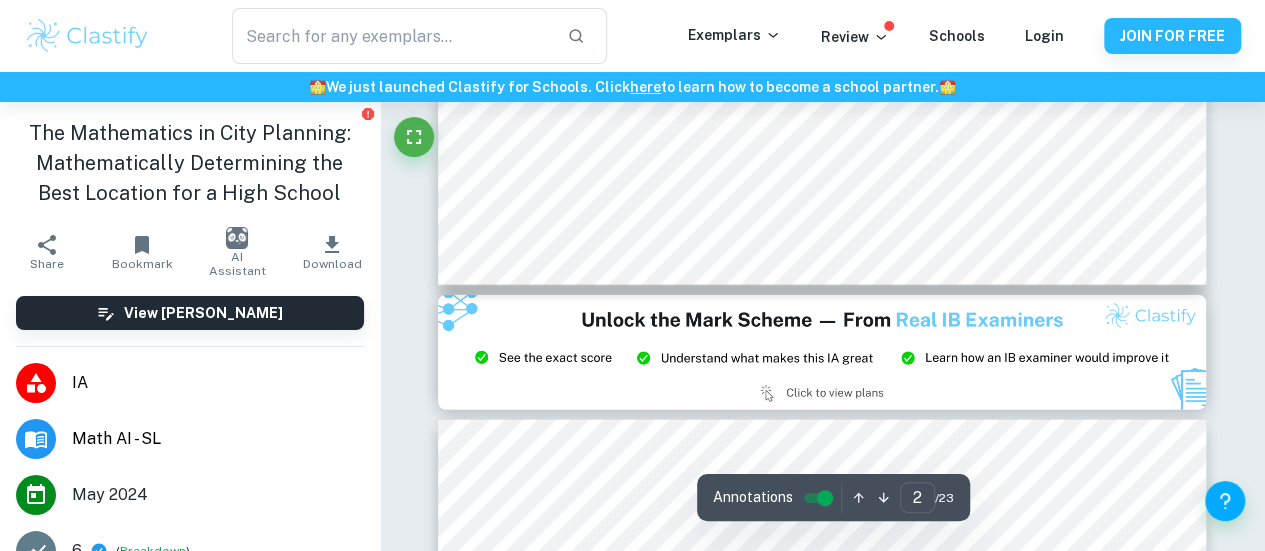 type on "3" 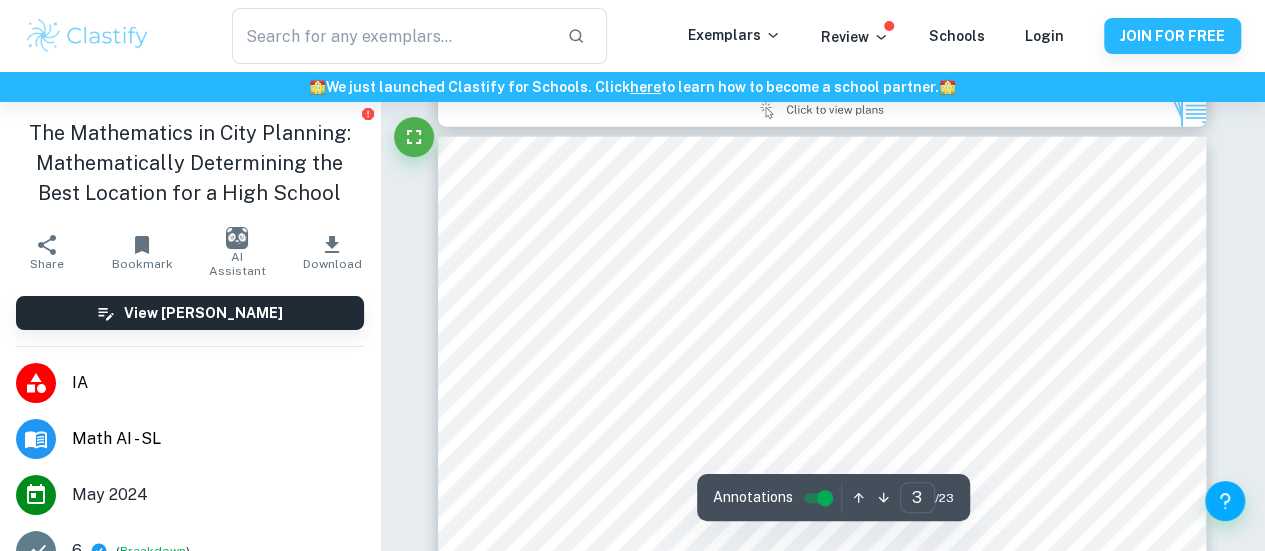 scroll, scrollTop: 2422, scrollLeft: 0, axis: vertical 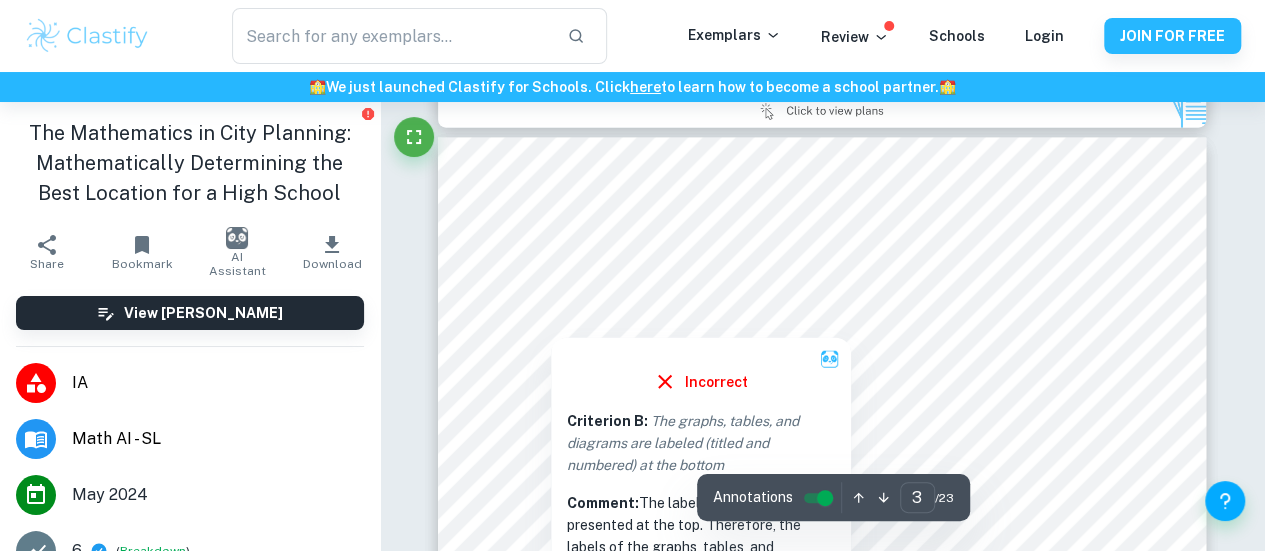 click at bounding box center [551, 324] 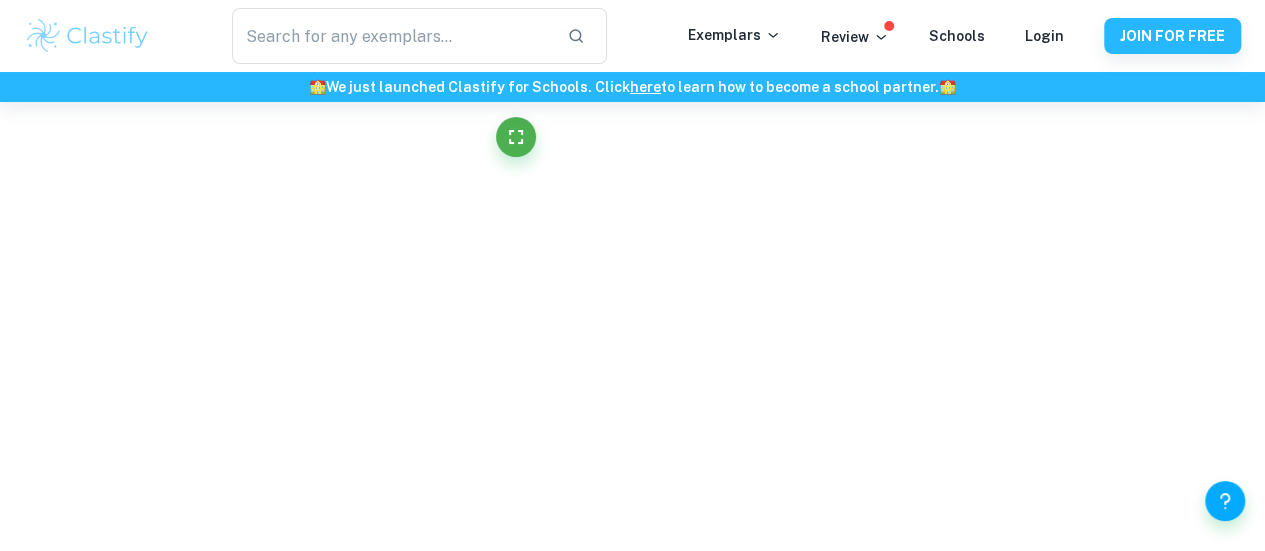 scroll, scrollTop: 4222, scrollLeft: 0, axis: vertical 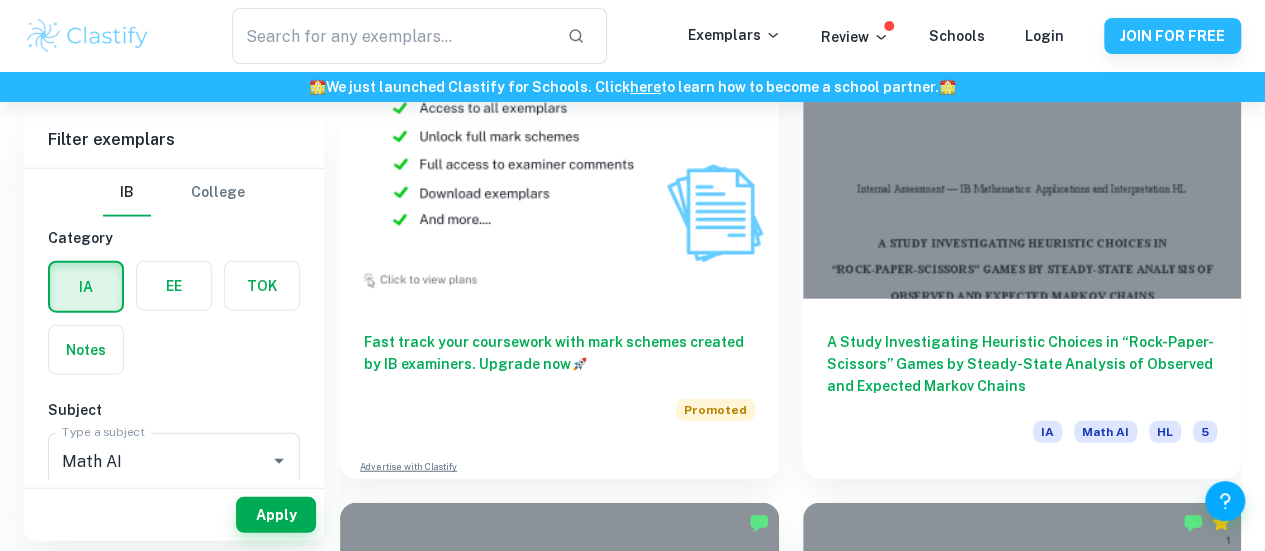 click on "Can next year’s winner of the Academy Award for Best Picture be predicted based on previous ratings by audiences and critics?" at bounding box center (559, 2490) 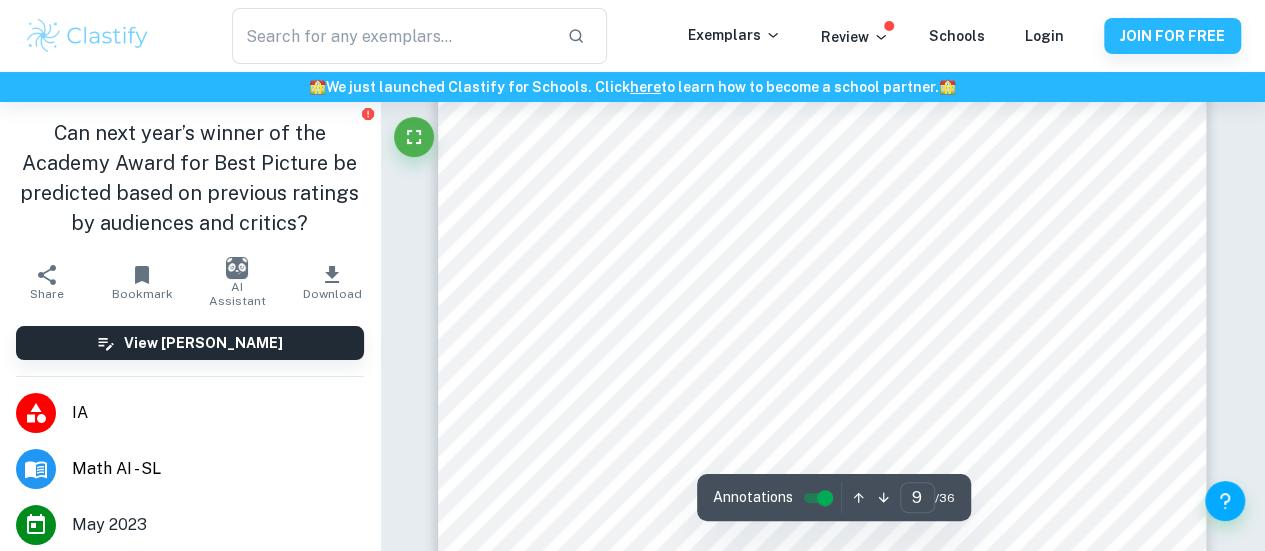 scroll, scrollTop: 9357, scrollLeft: 0, axis: vertical 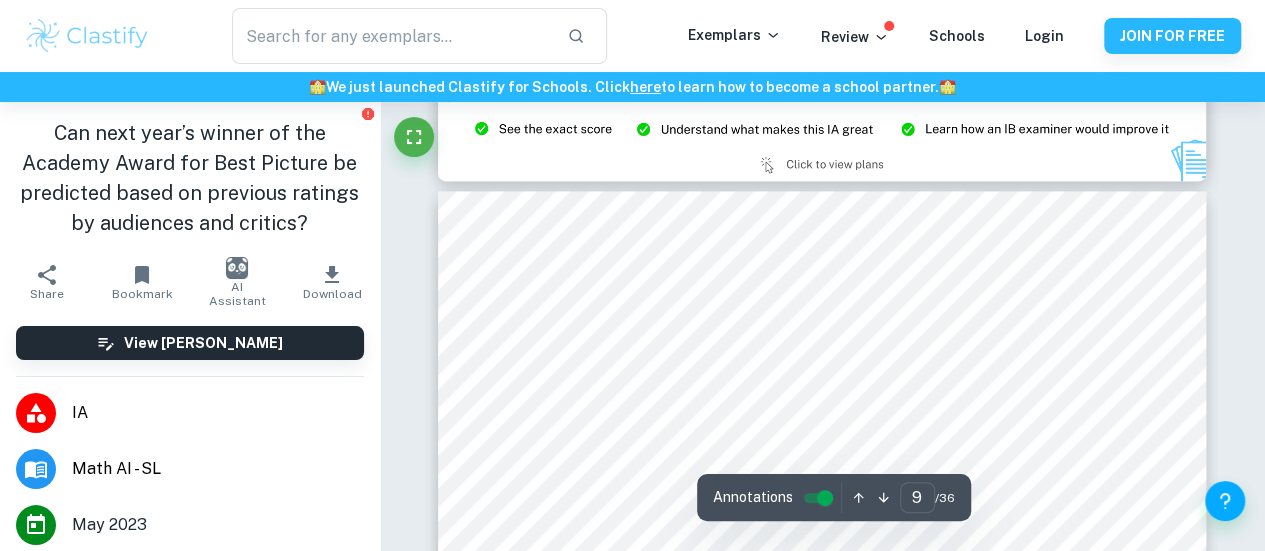 type on "8" 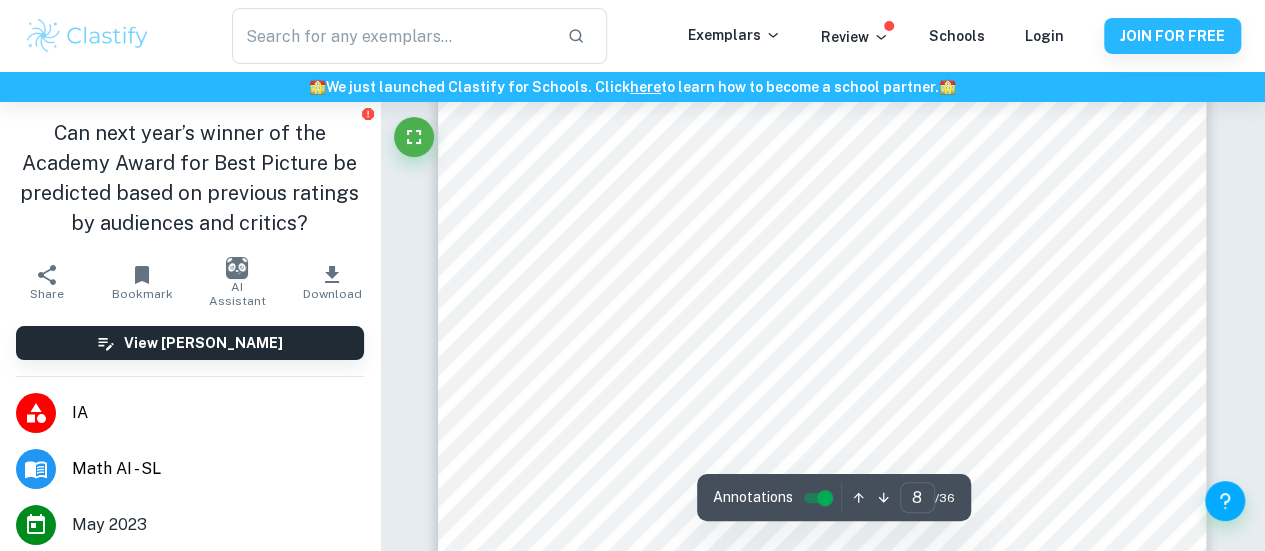 scroll, scrollTop: 8542, scrollLeft: 0, axis: vertical 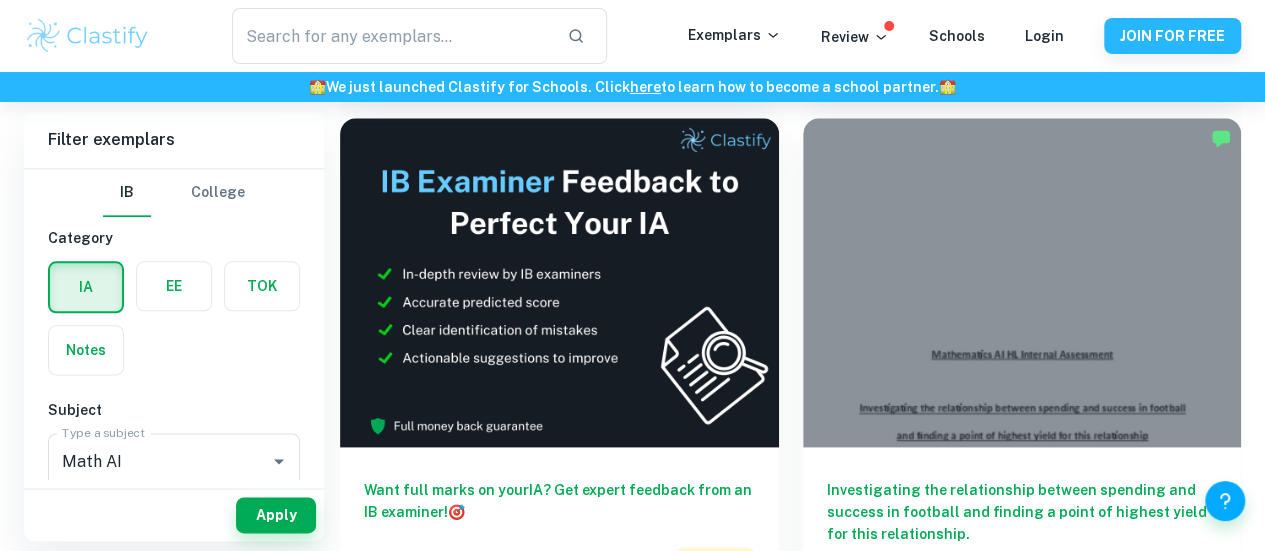 click on "The Mathematics in City Planning: Mathematically Determining the Best Location for a High School" at bounding box center [1022, 1040] 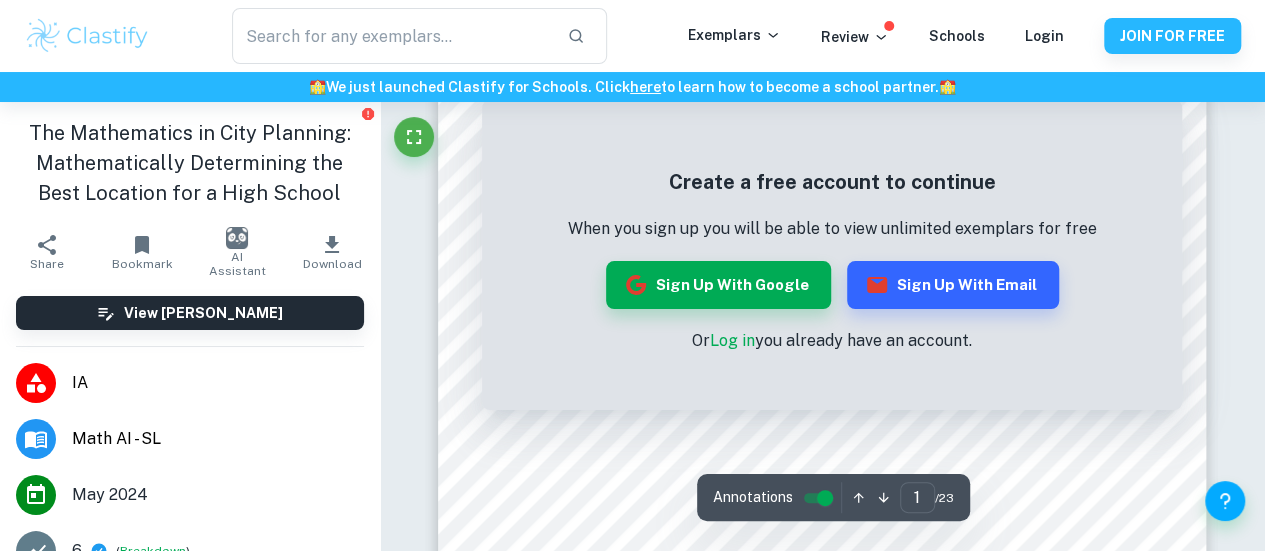scroll, scrollTop: 613, scrollLeft: 0, axis: vertical 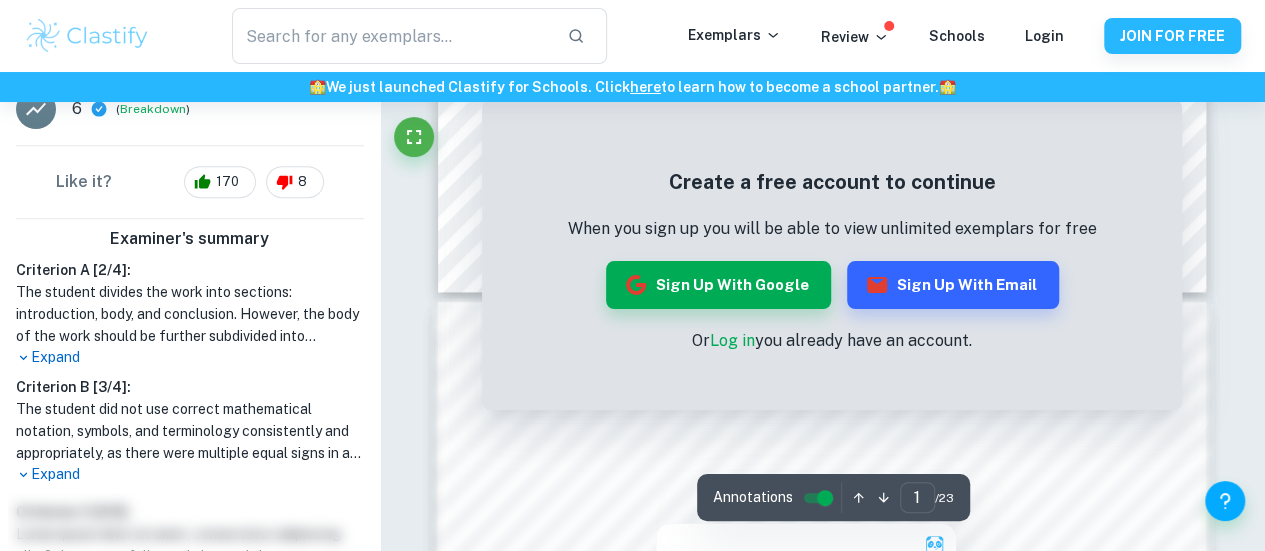 click on "Annotations" at bounding box center (753, 497) 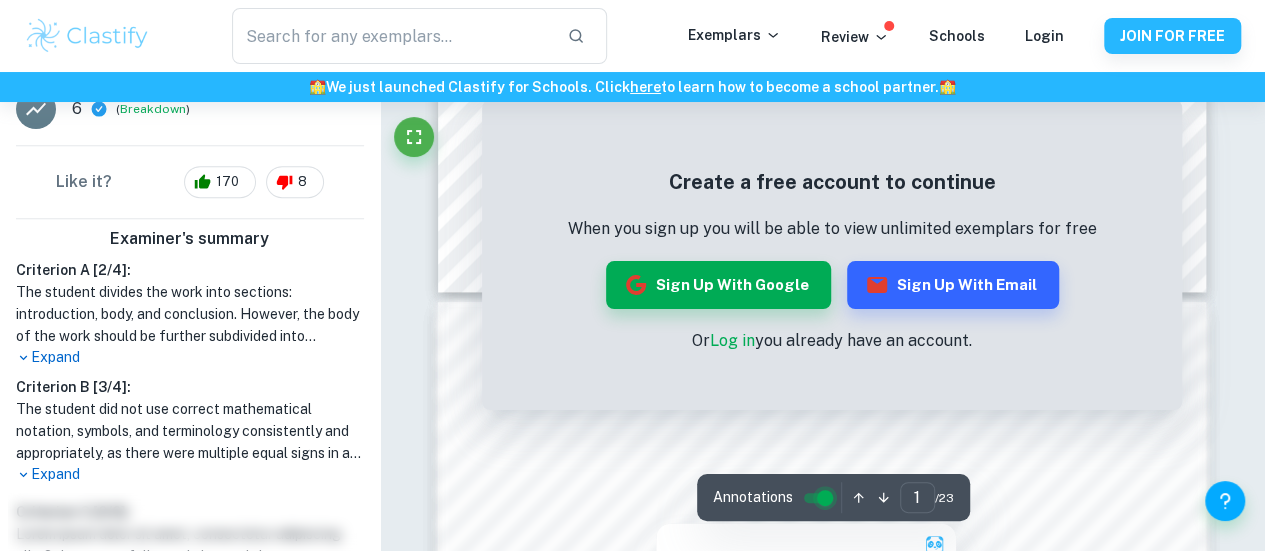 click at bounding box center (825, 498) 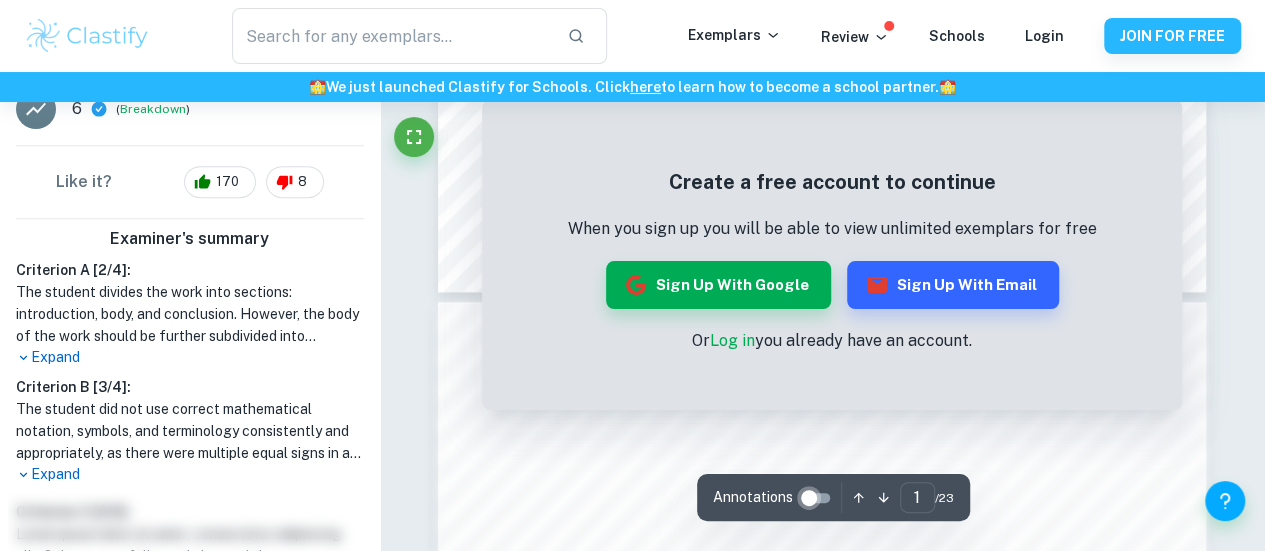 click at bounding box center [809, 498] 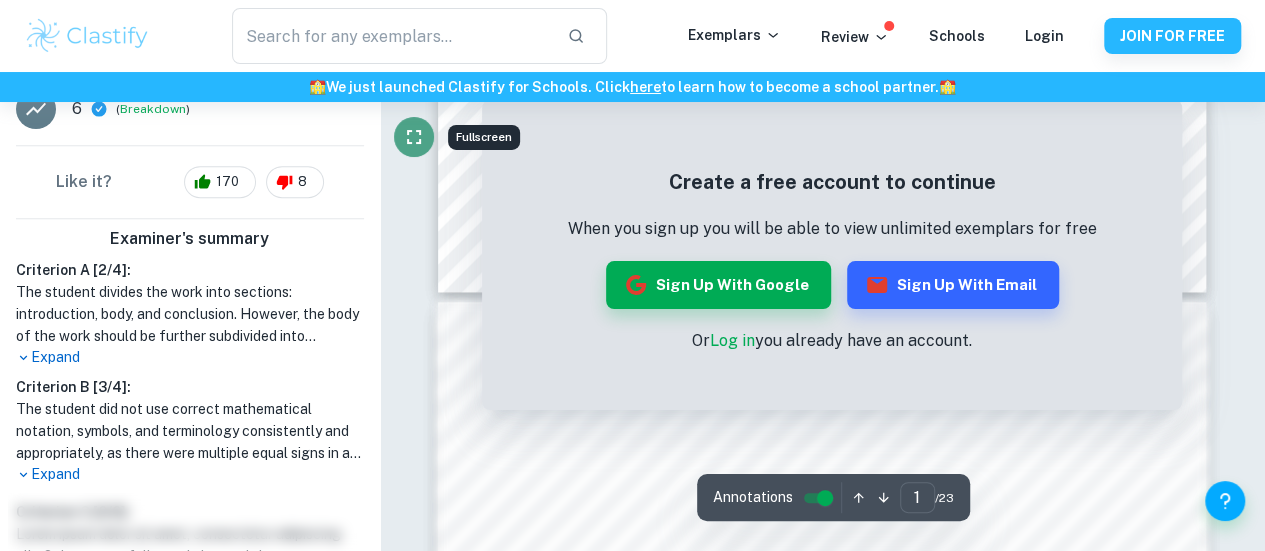 click 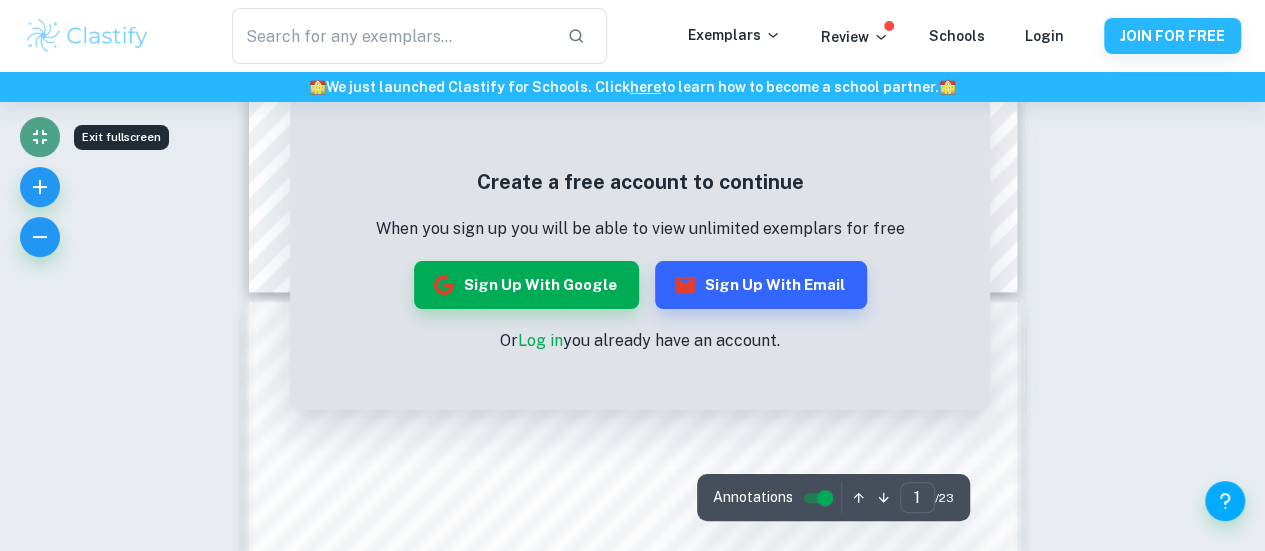 click at bounding box center (40, 137) 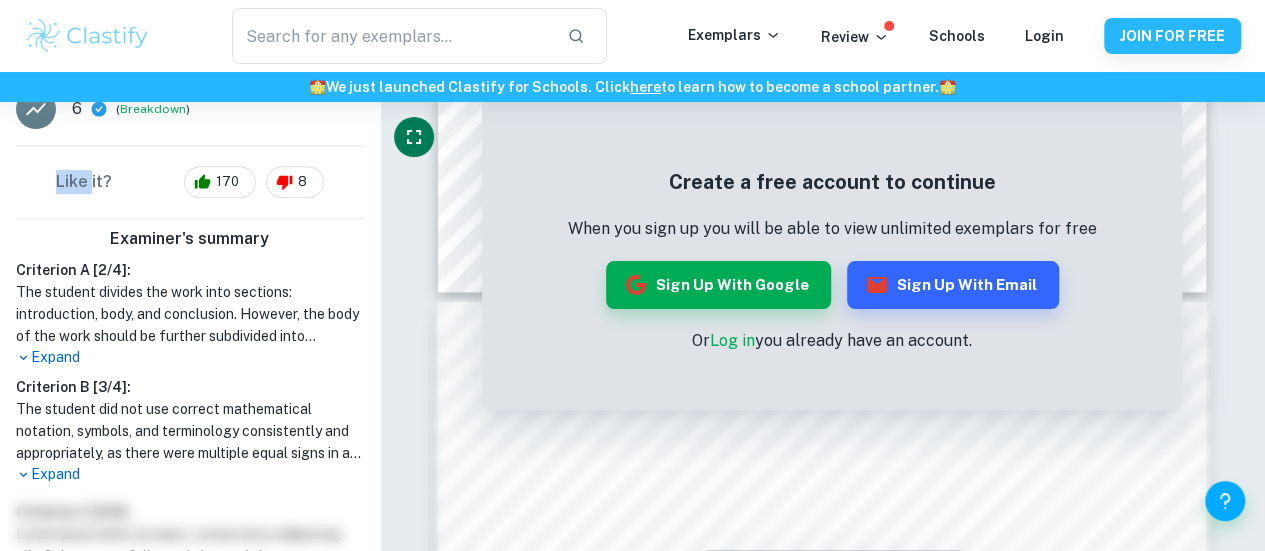 click on "Like it? 170 8" at bounding box center (190, 182) 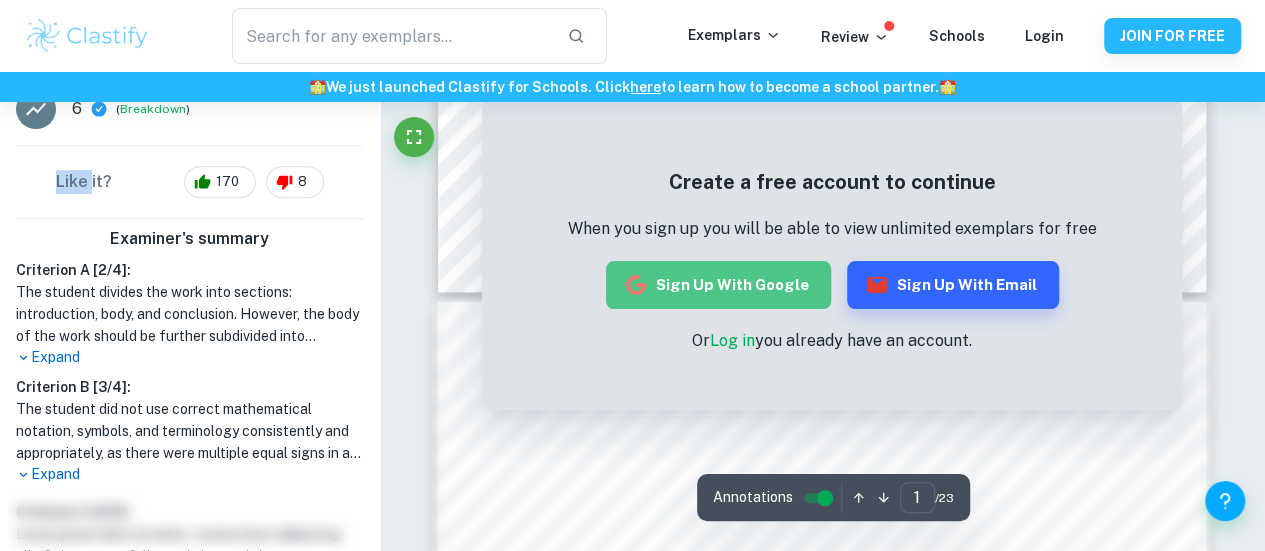 click on "Sign up with Google" at bounding box center (718, 285) 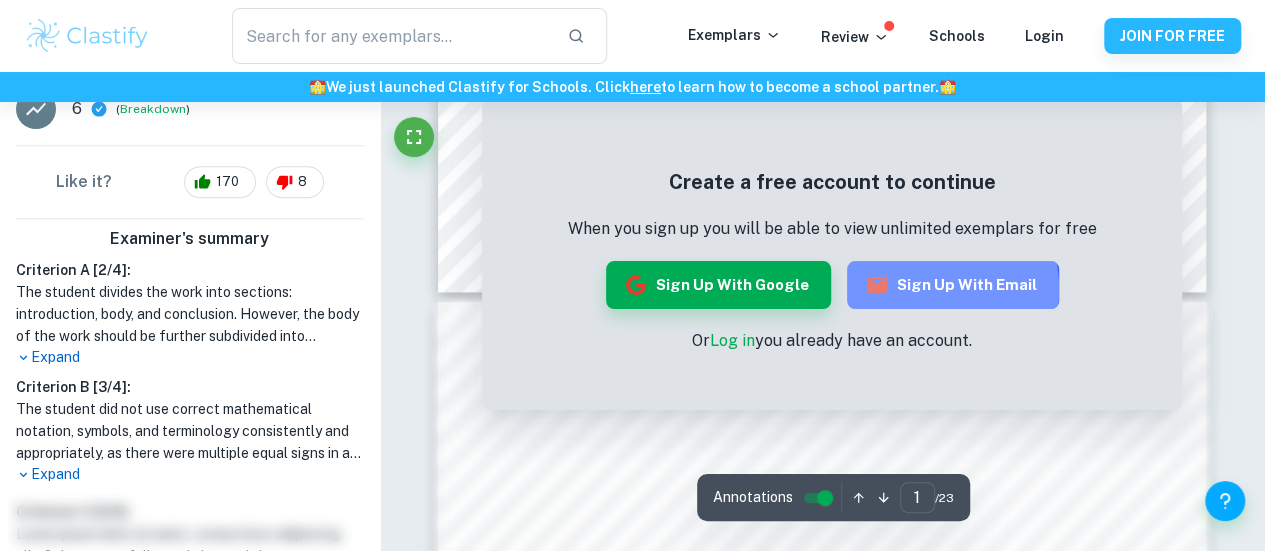 click on "Sign up with Email" at bounding box center (953, 285) 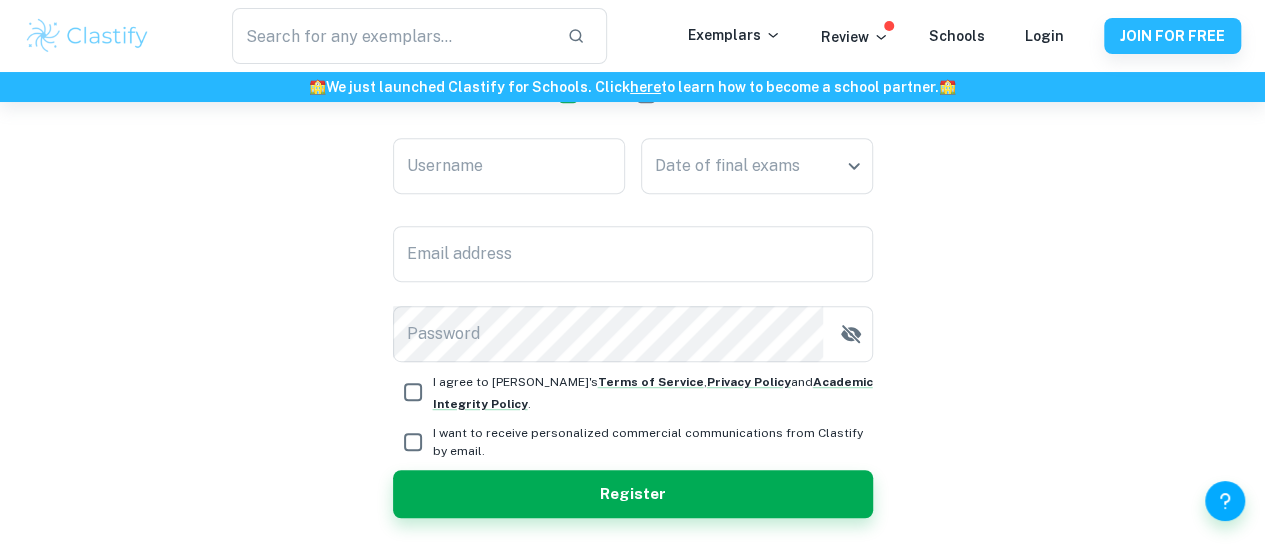 scroll, scrollTop: 381, scrollLeft: 0, axis: vertical 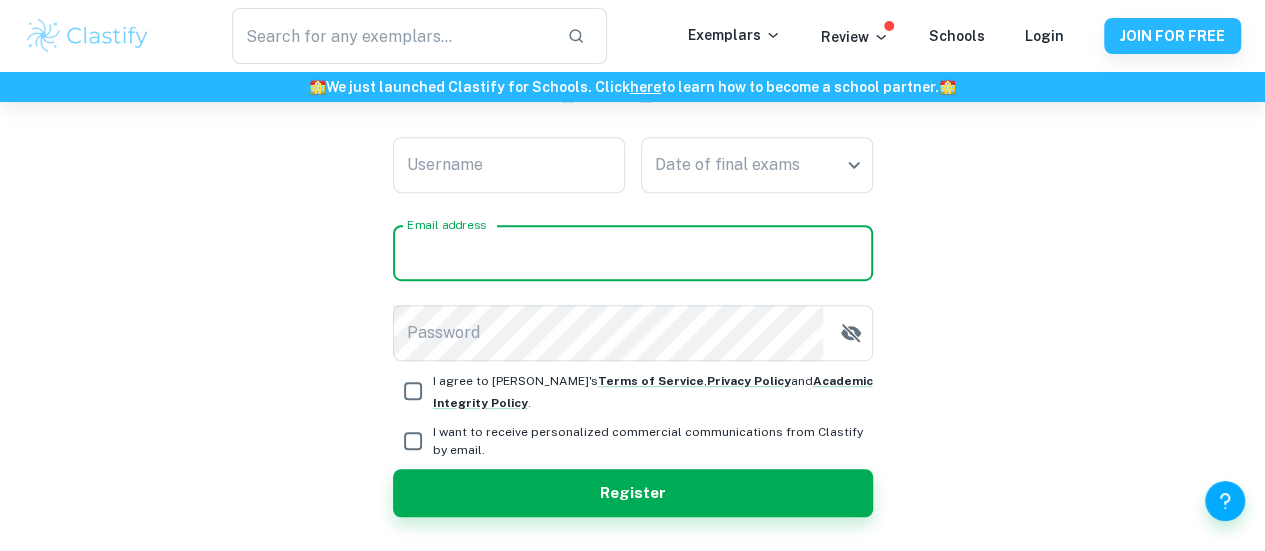 click on "Email address" at bounding box center [633, 253] 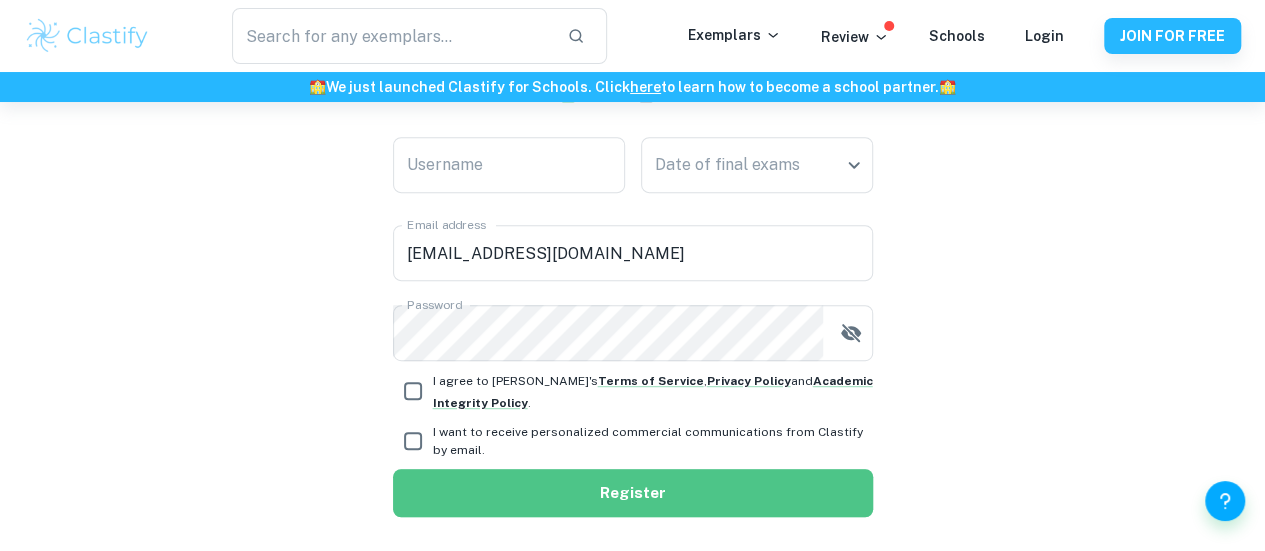 click on "Register" at bounding box center (633, 493) 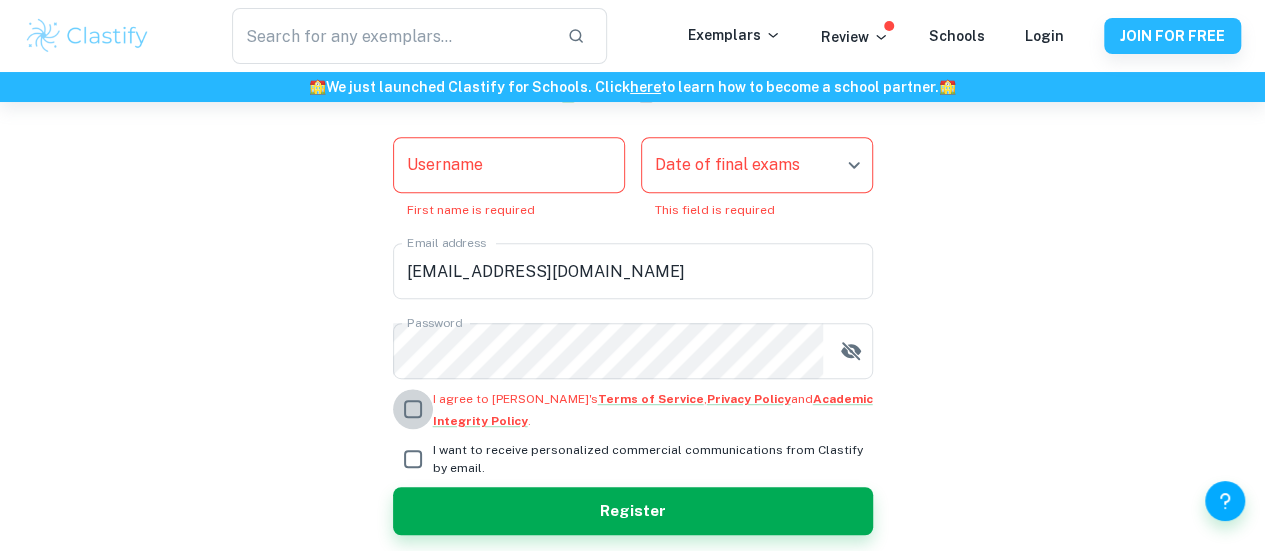 click on "I agree to [PERSON_NAME]'s  Terms of Service ,  Privacy Policy  and  Academic Integrity Policy ." at bounding box center (413, 409) 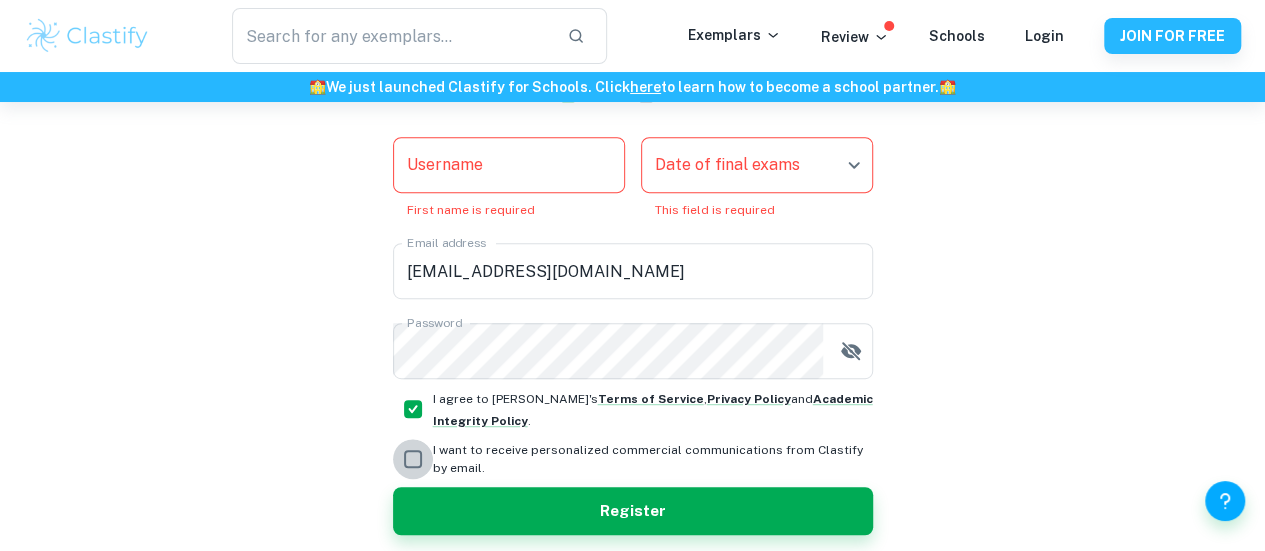 click on "I want to receive personalized commercial communications from Clastify by email." at bounding box center (413, 459) 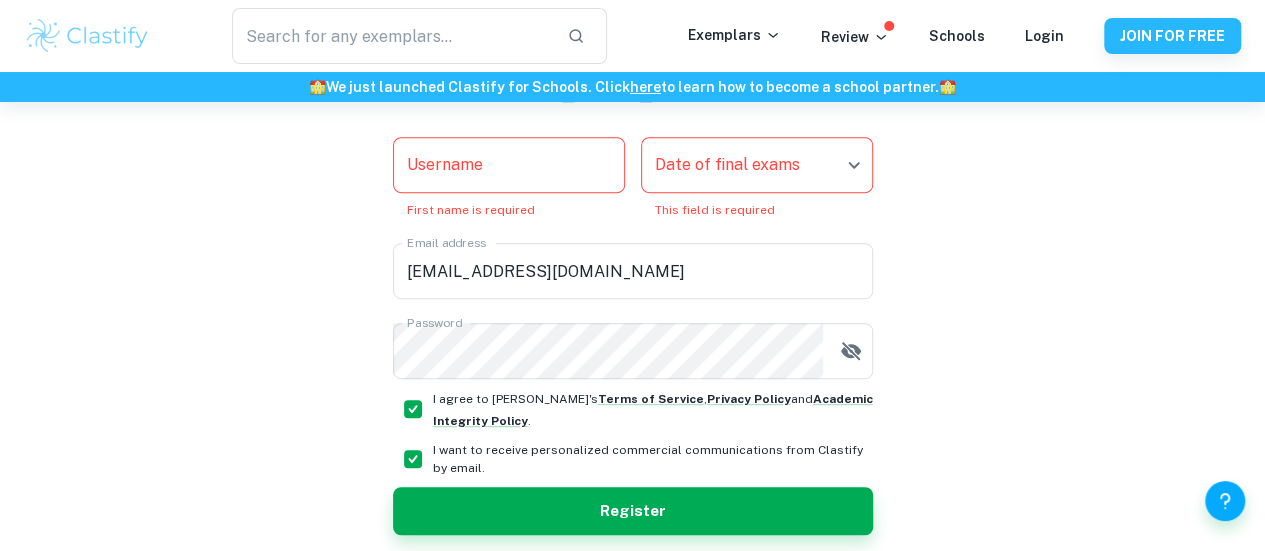 scroll, scrollTop: 322, scrollLeft: 0, axis: vertical 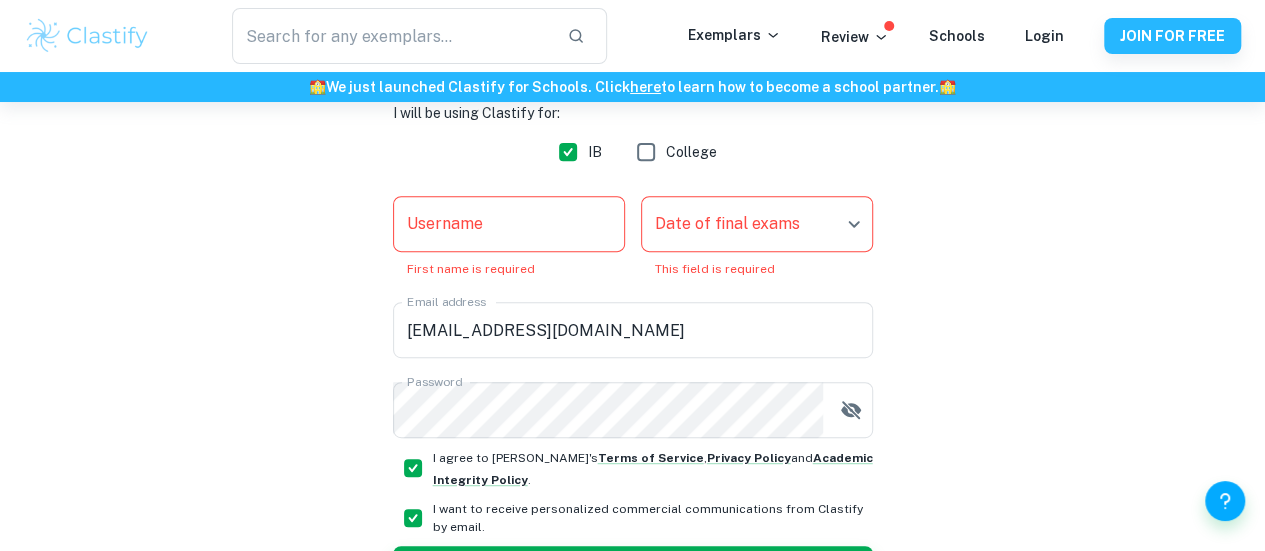 click on "Username" at bounding box center (509, 224) 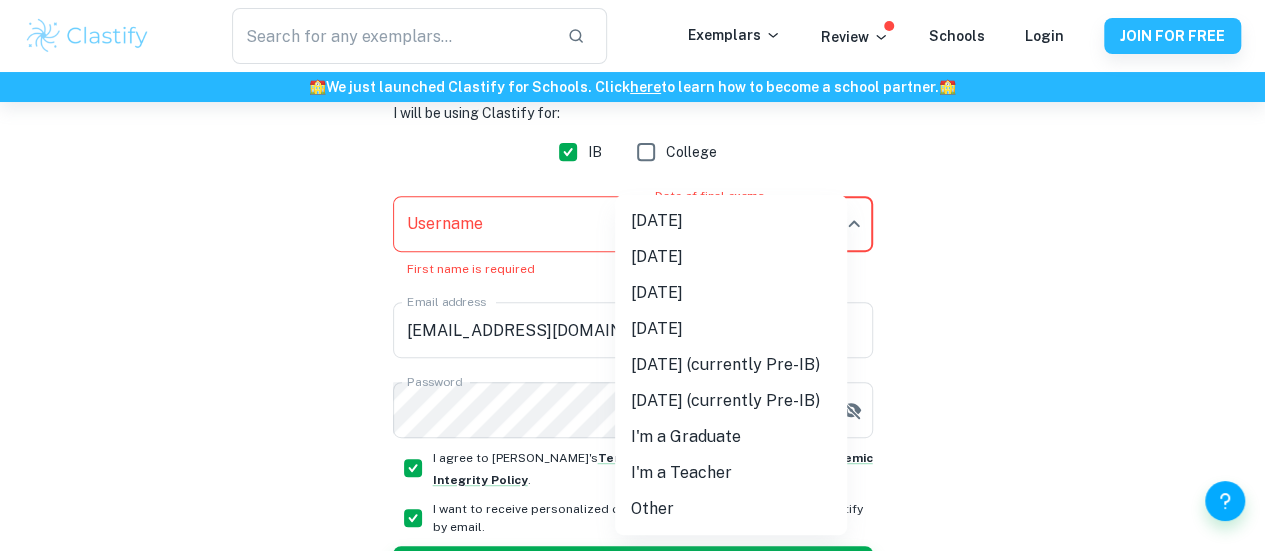 click on "We value your privacy We use cookies to enhance your browsing experience, serve personalised ads or content, and analyse our traffic. By clicking "Accept All", you consent to our use of cookies.   Cookie Policy Customise   Reject All   Accept All   Customise Consent Preferences   We use cookies to help you navigate efficiently and perform certain functions. You will find detailed information about all cookies under each consent category below. The cookies that are categorised as "Necessary" are stored on your browser as they are essential for enabling the basic functionalities of the site. ...  Show more For more information on how Google's third-party cookies operate and handle your data, see:   Google Privacy Policy Necessary Always Active Necessary cookies are required to enable the basic features of this site, such as providing secure log-in or adjusting your consent preferences. These cookies do not store any personally identifiable data. Functional Analytics Performance Advertisement Uncategorised" at bounding box center [632, 55] 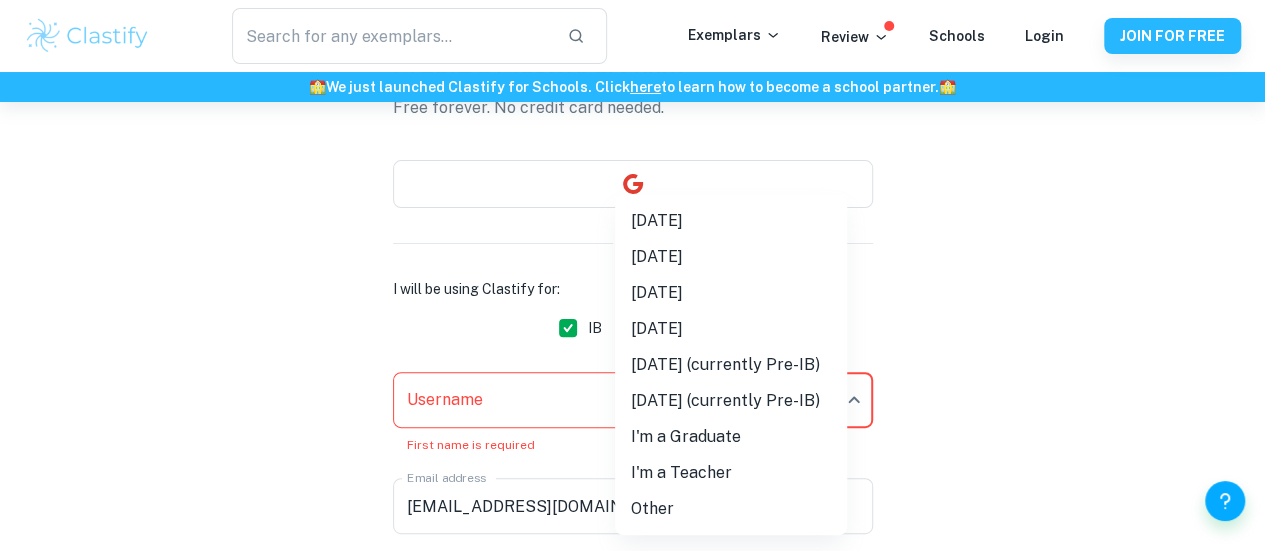 scroll, scrollTop: 0, scrollLeft: 0, axis: both 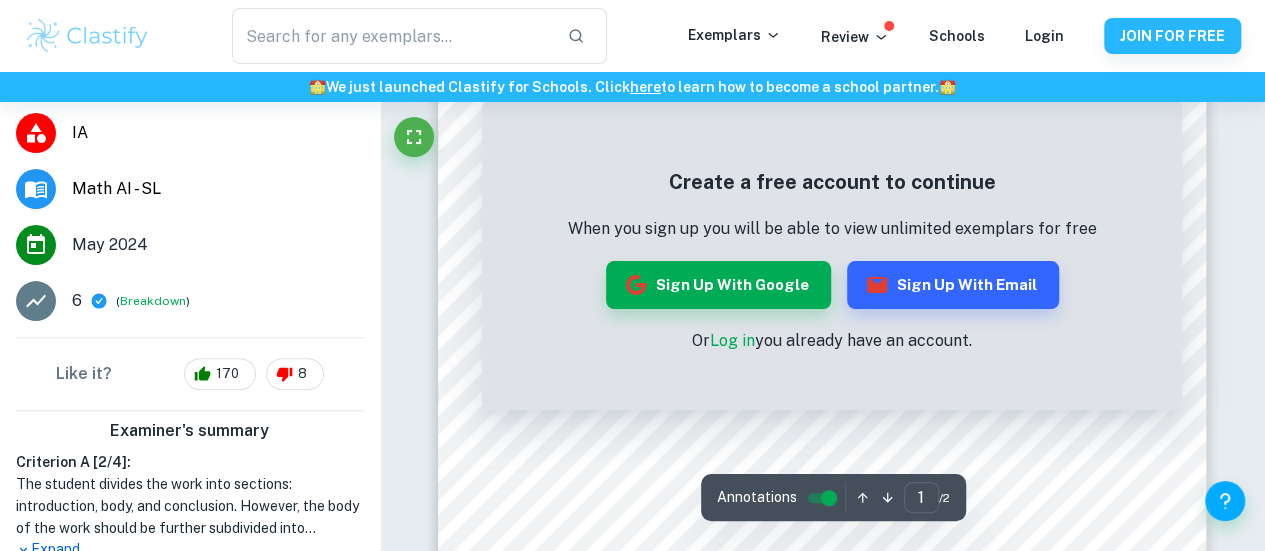 click on "Create a free account to continue When you sign up you will be able to view unlimited exemplars for free Sign up with Google Sign up with Email Or  Log in  you already have an account." at bounding box center (832, 260) 